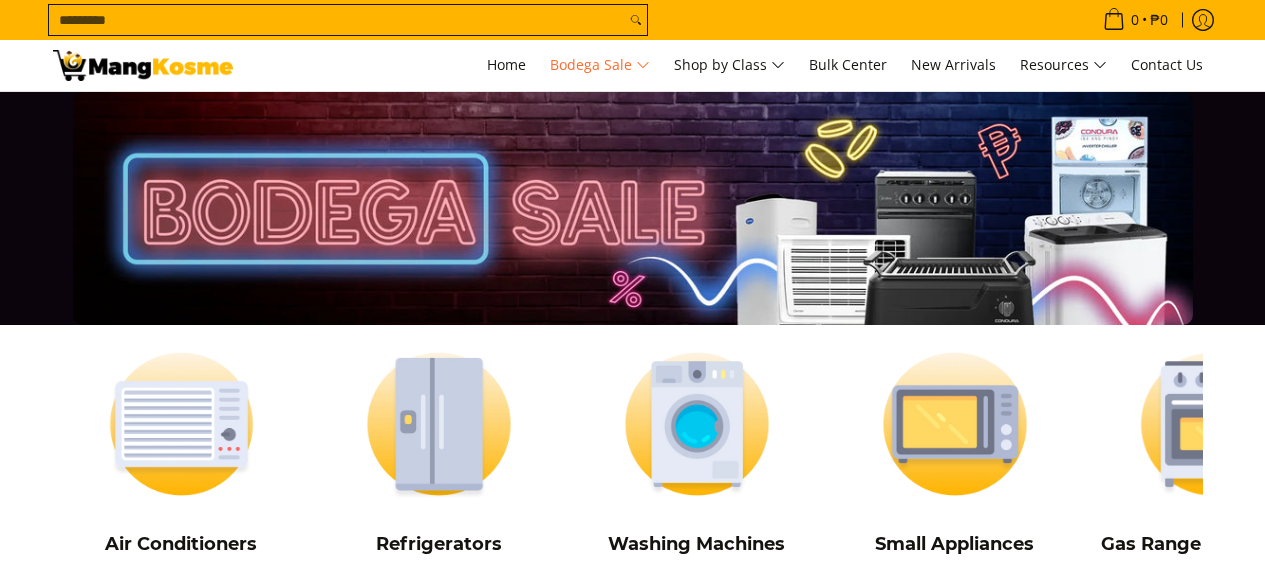 scroll, scrollTop: 344, scrollLeft: 0, axis: vertical 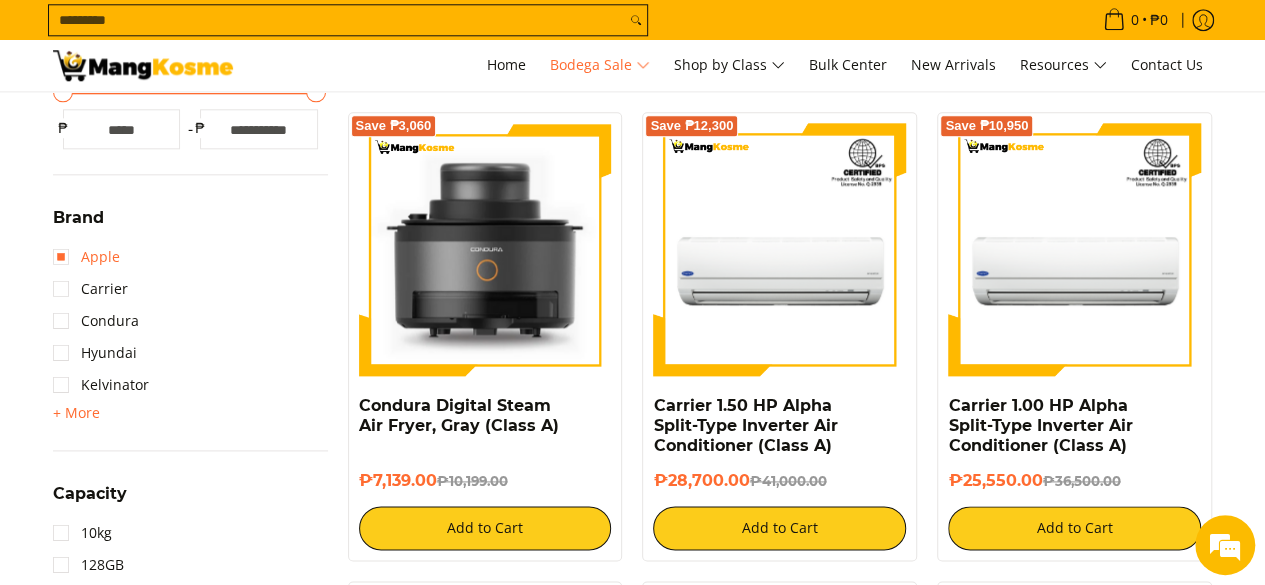 click on "Apple" at bounding box center [86, 257] 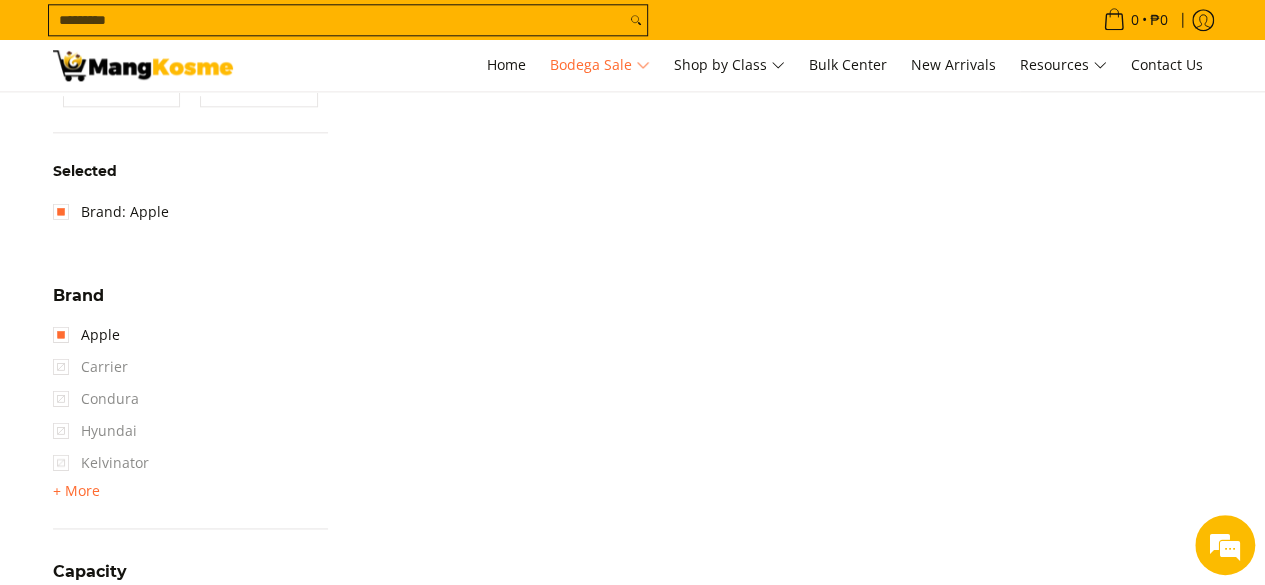 scroll, scrollTop: 1167, scrollLeft: 0, axis: vertical 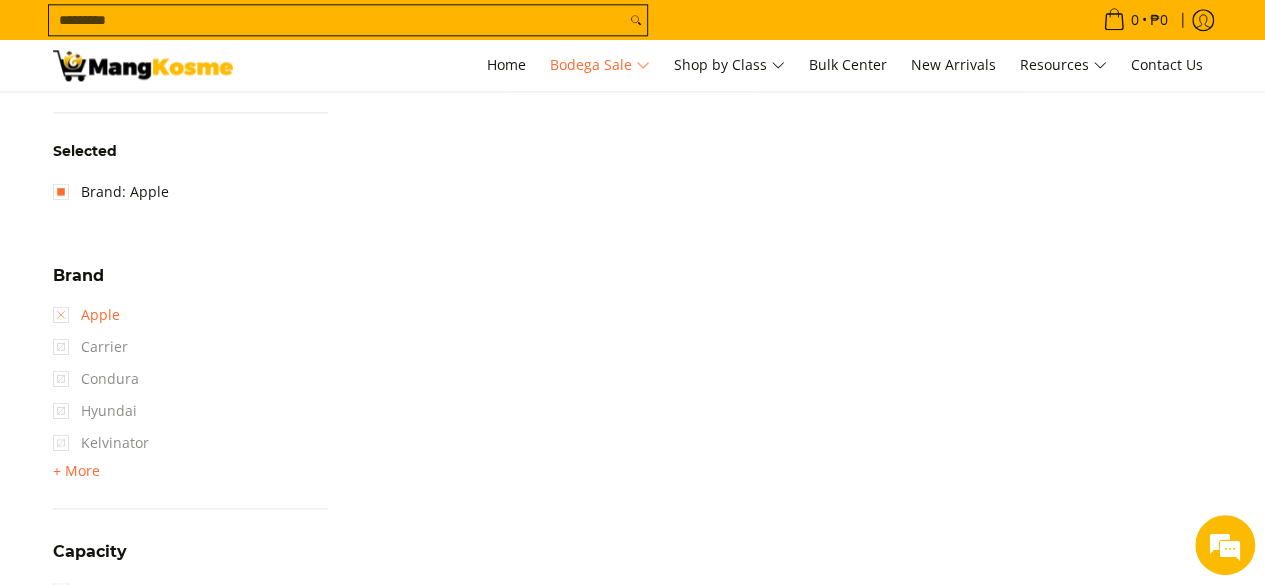 click on "Apple" at bounding box center [86, 315] 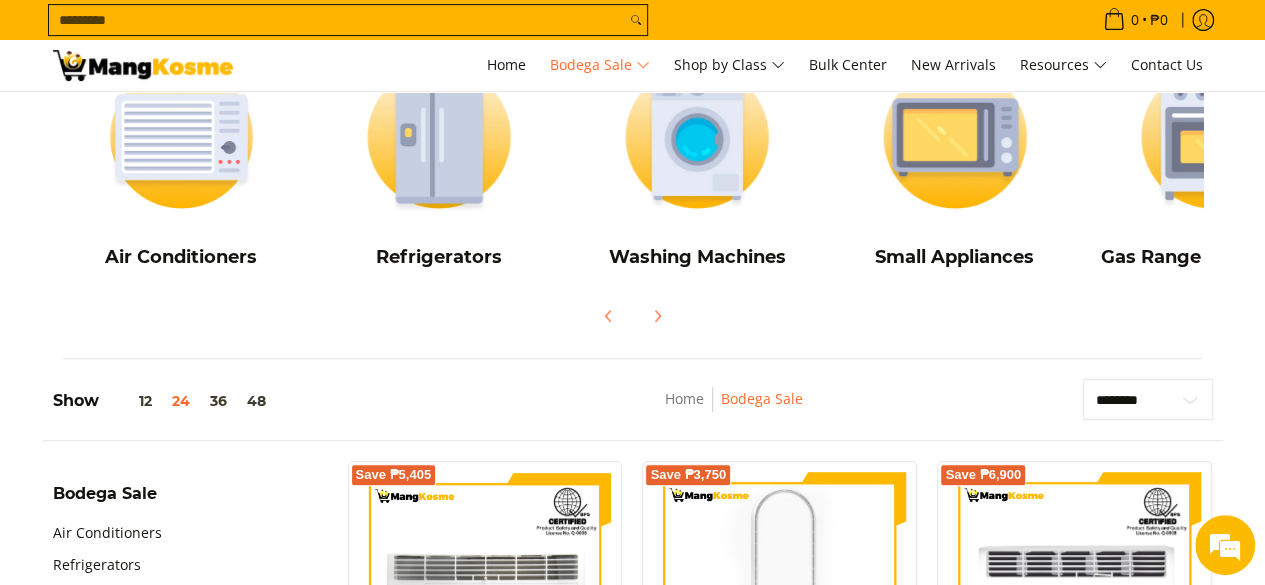 scroll, scrollTop: 263, scrollLeft: 0, axis: vertical 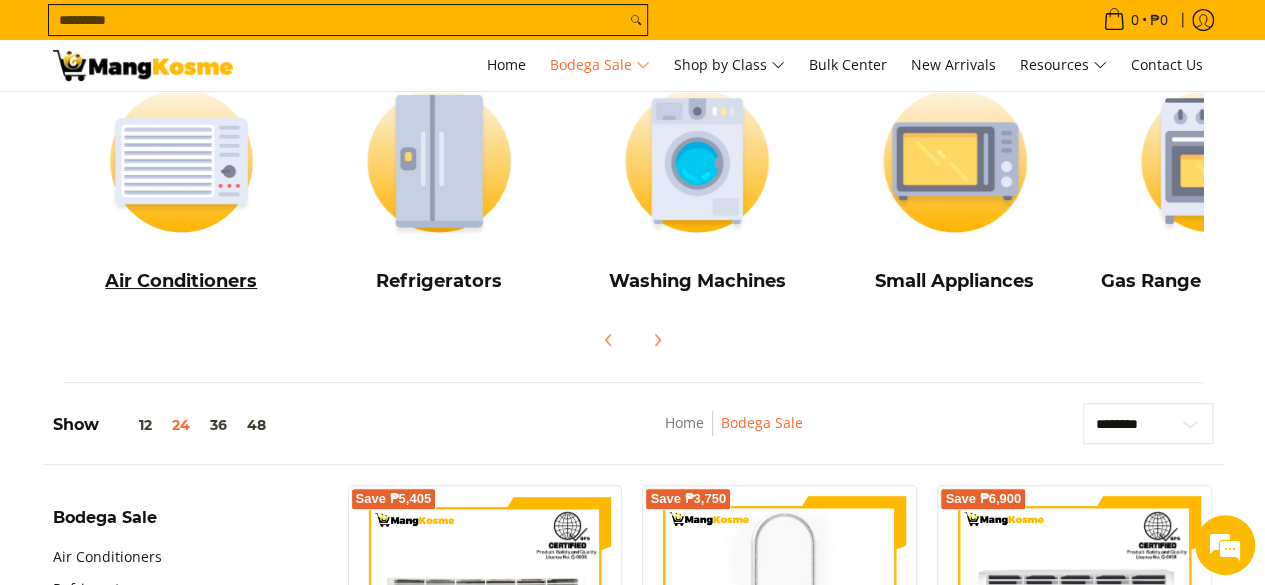 click at bounding box center (182, 161) 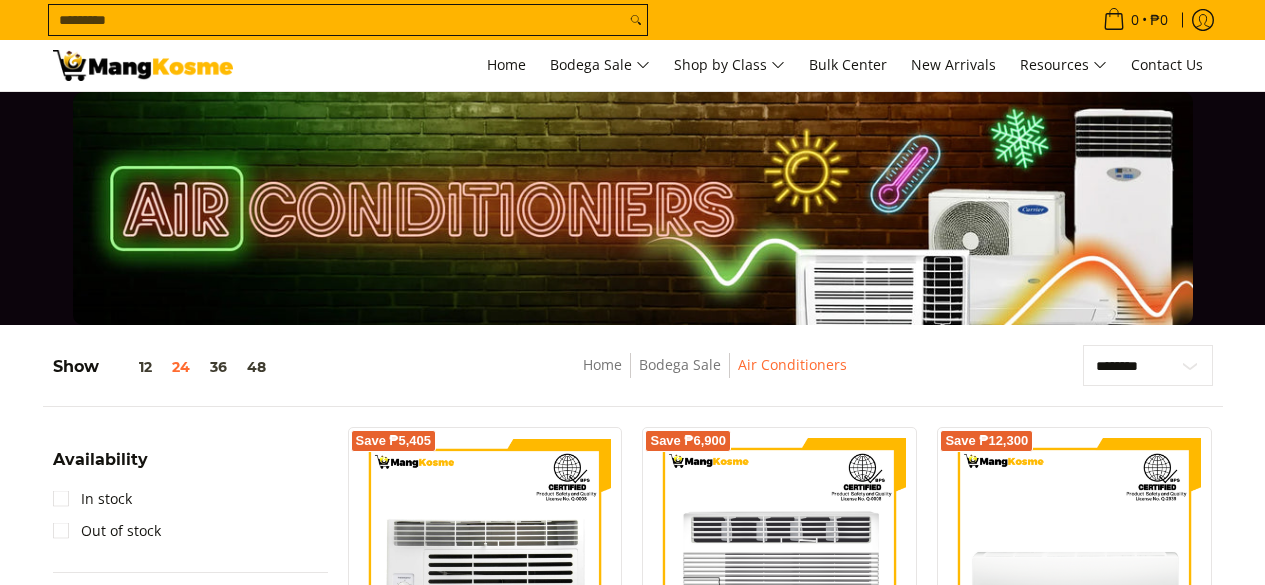 scroll, scrollTop: 0, scrollLeft: 0, axis: both 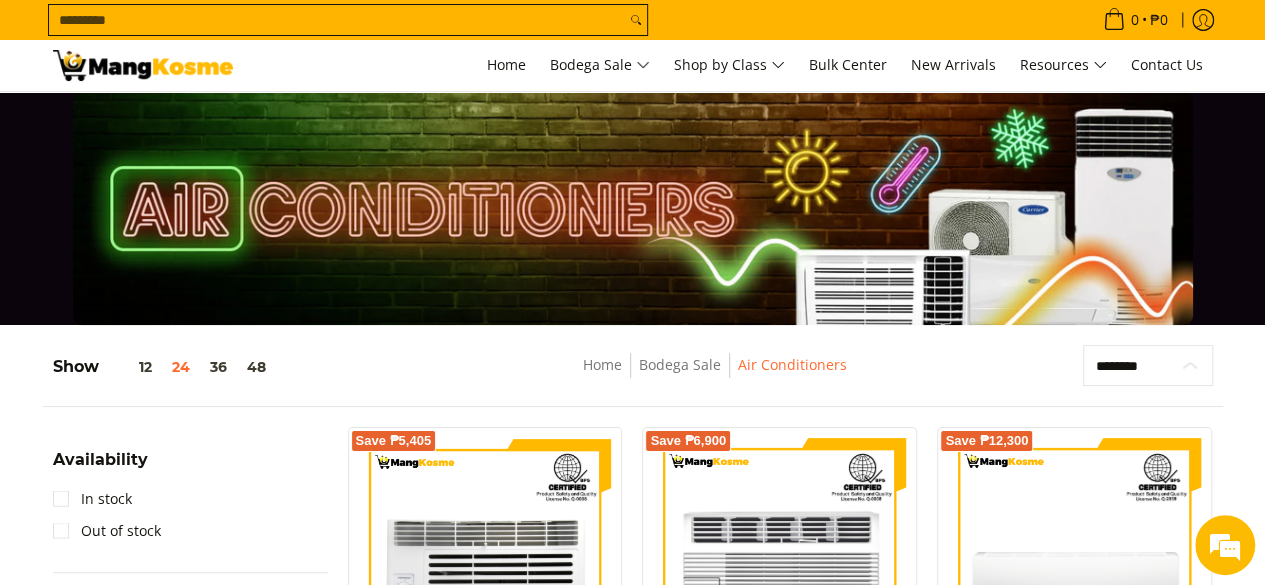 click on "**********" at bounding box center [1148, 365] 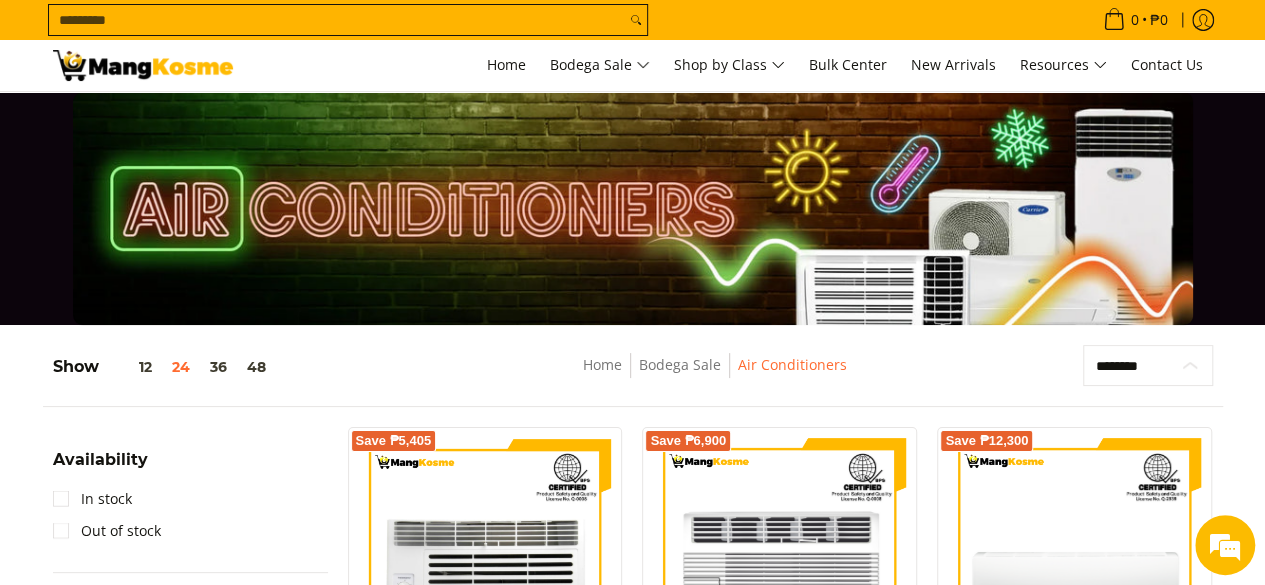 select on "**********" 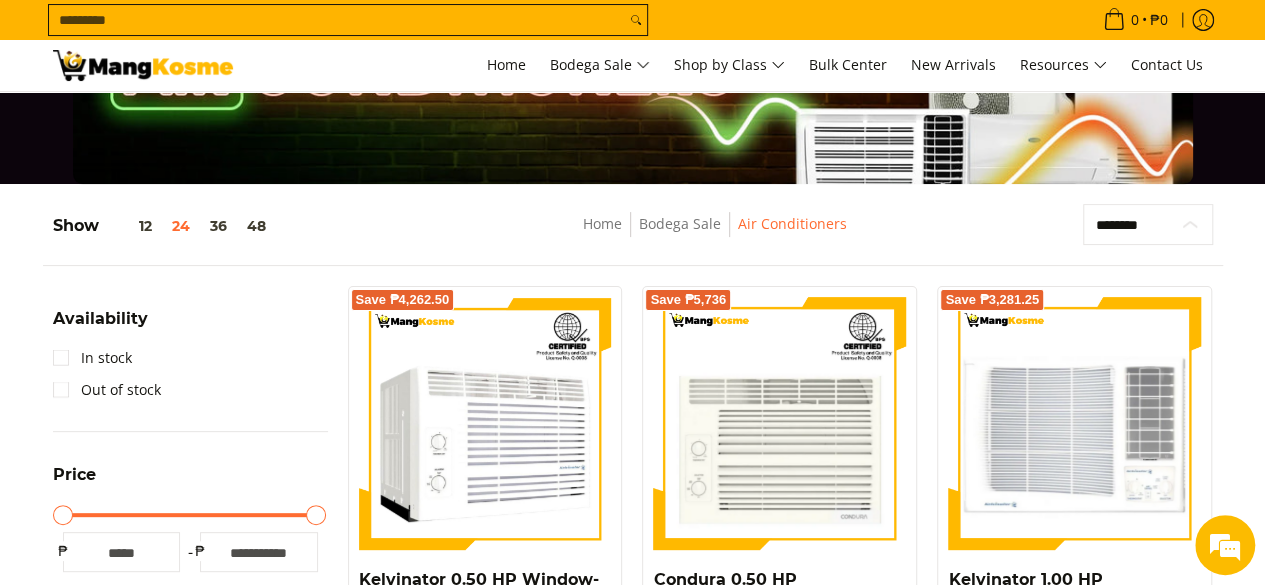 scroll, scrollTop: 142, scrollLeft: 0, axis: vertical 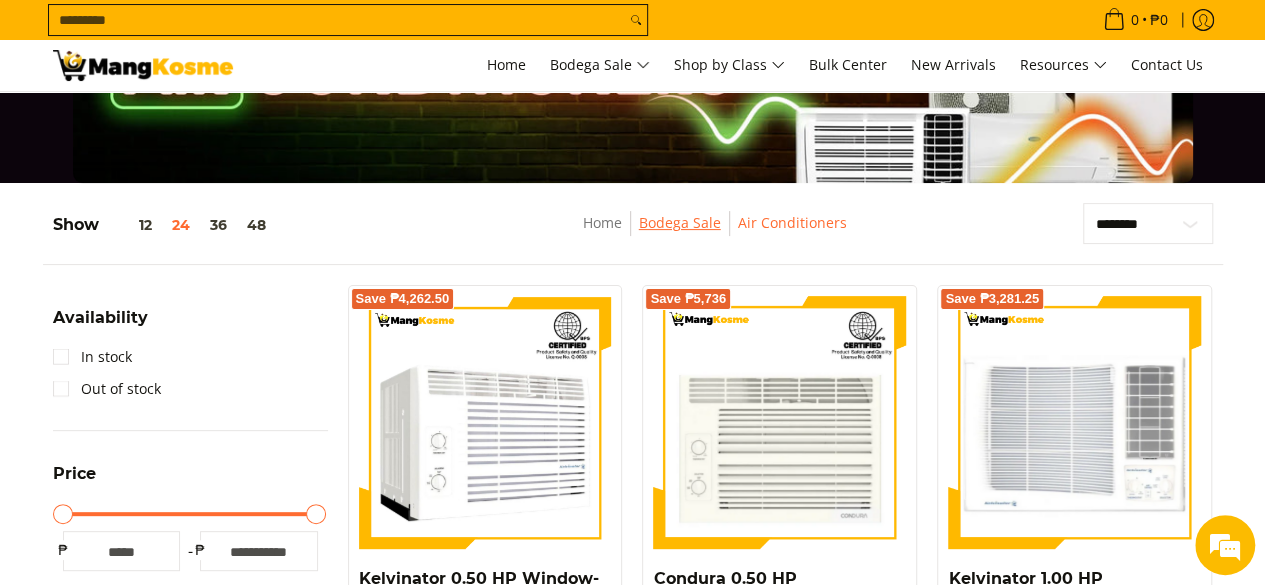 click on "Bodega Sale" at bounding box center [680, 222] 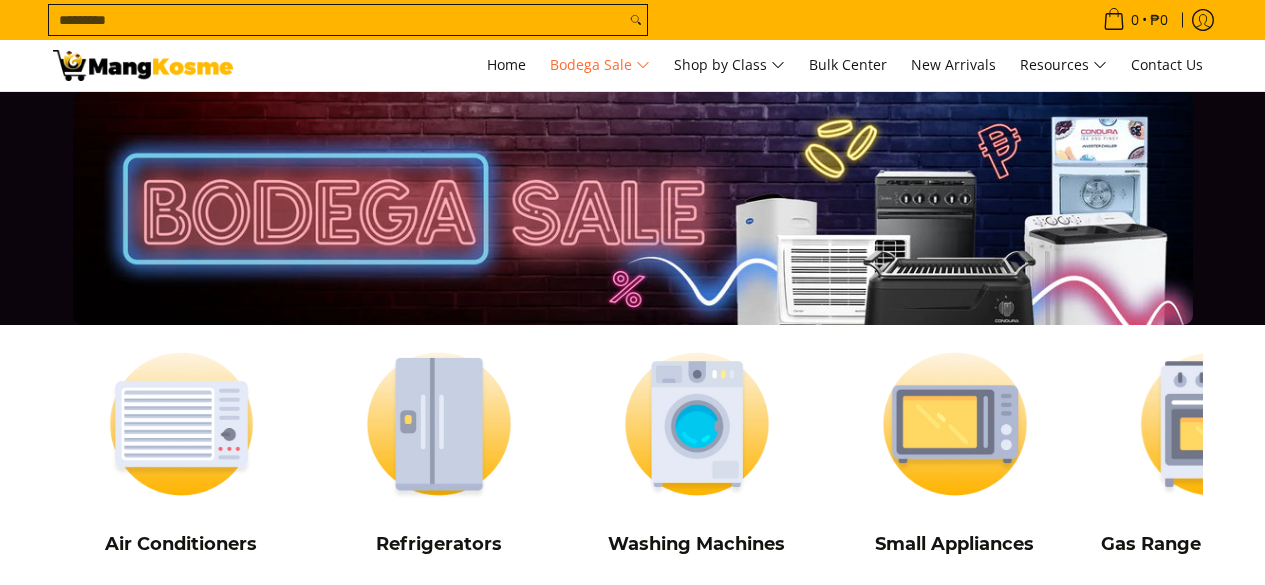 scroll, scrollTop: 0, scrollLeft: 0, axis: both 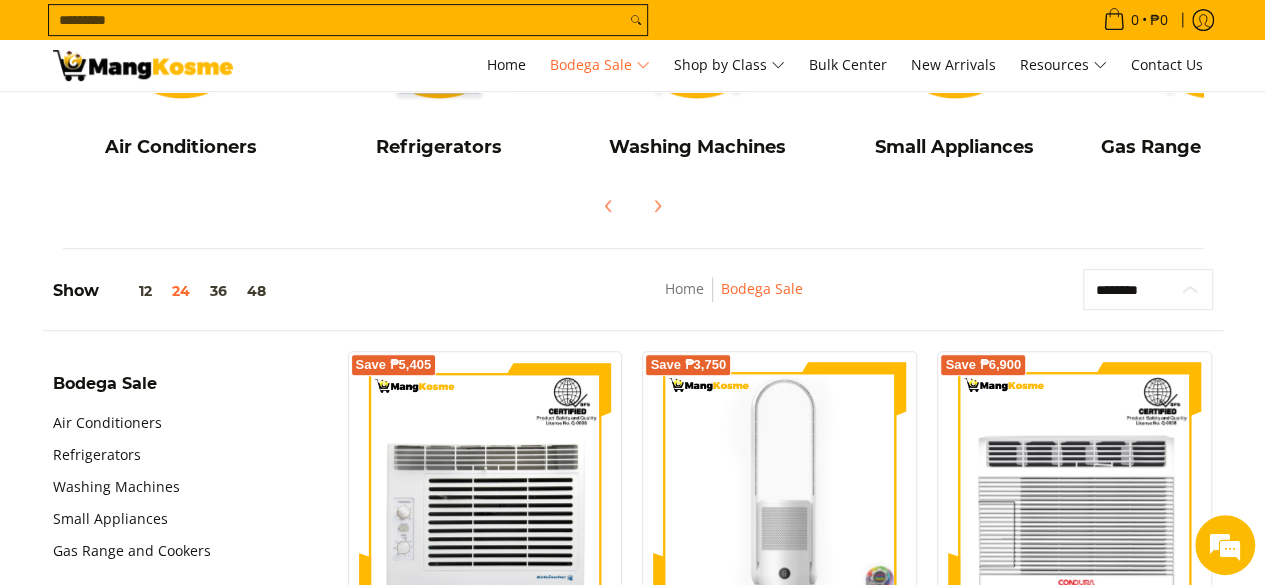 click on "**********" at bounding box center (1148, 289) 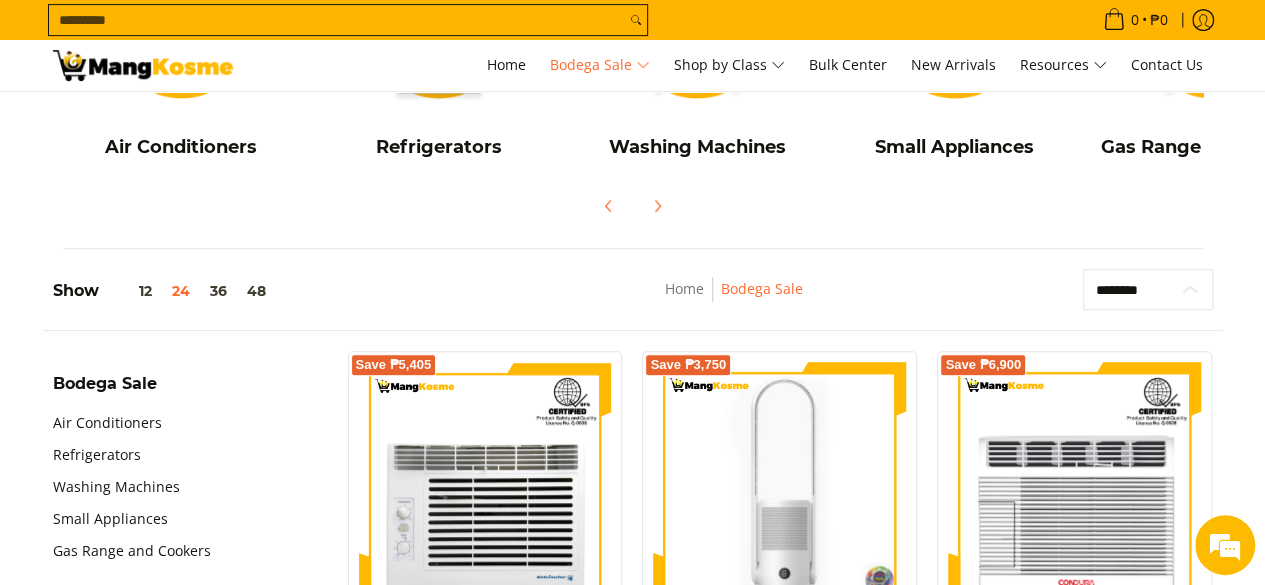 select on "**********" 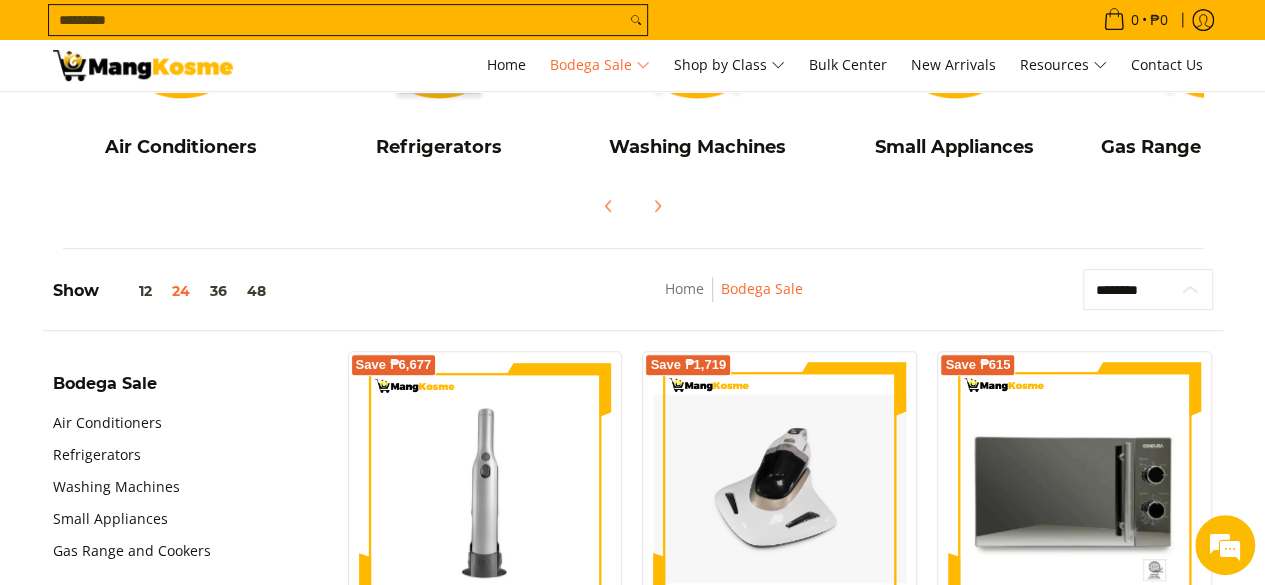 scroll, scrollTop: 574, scrollLeft: 0, axis: vertical 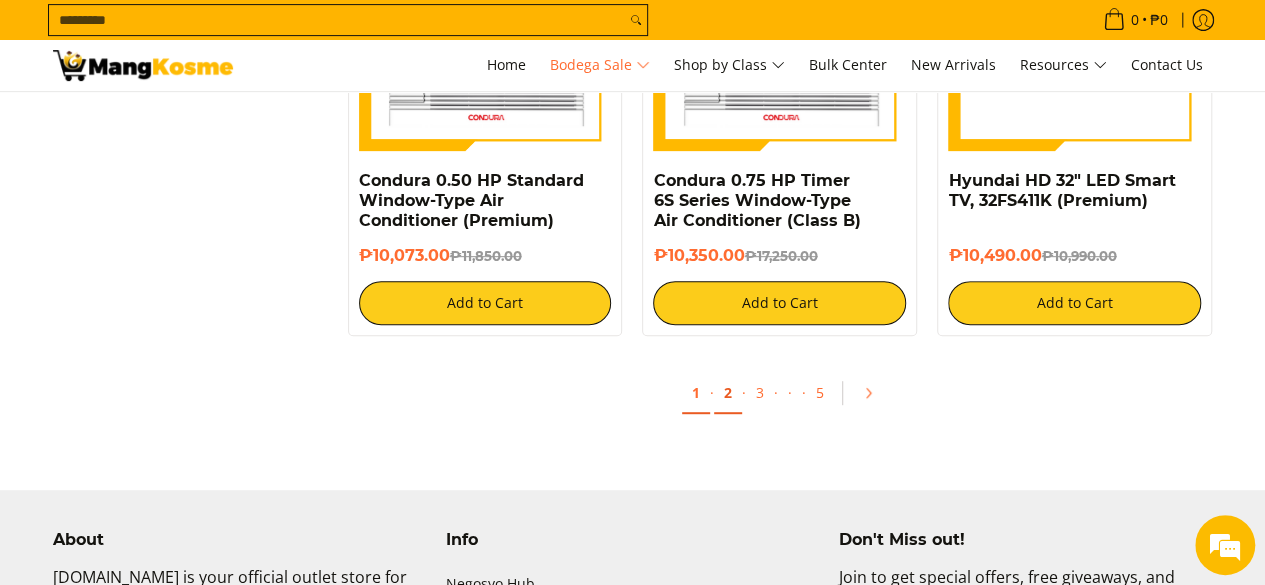 click on "2" at bounding box center [728, 393] 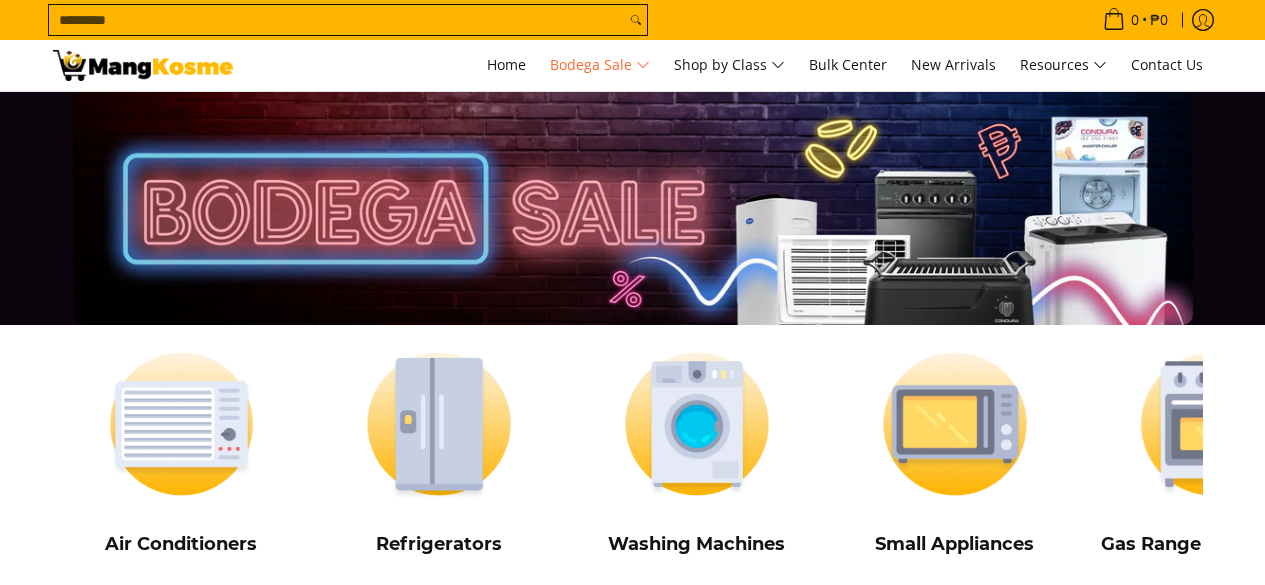 scroll, scrollTop: 226, scrollLeft: 0, axis: vertical 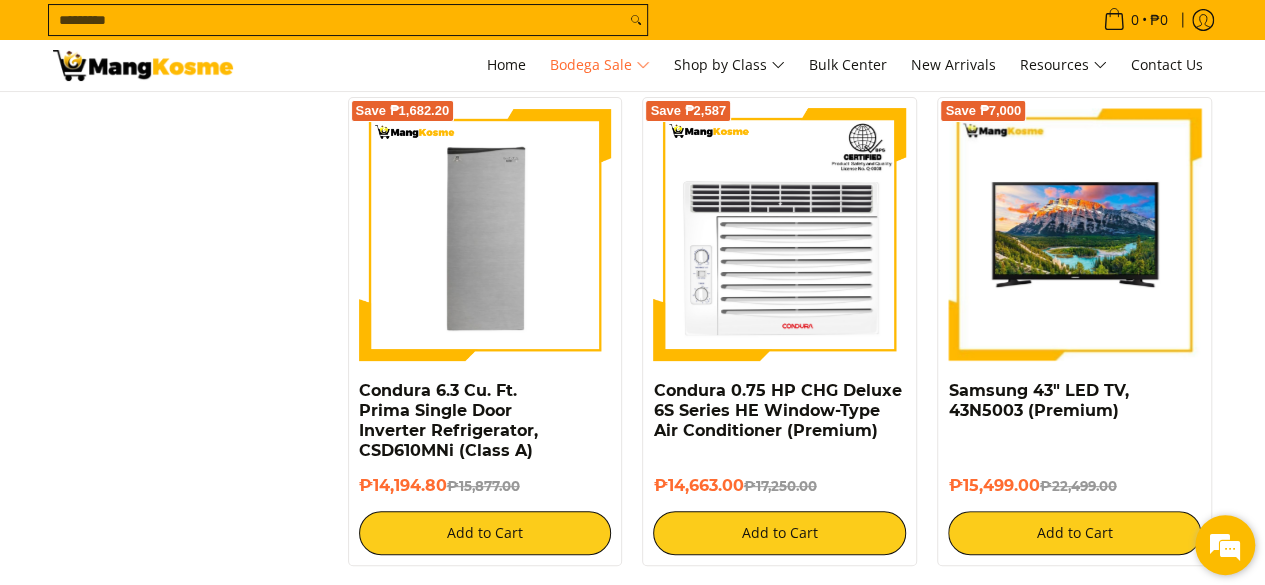 click at bounding box center [1225, 545] 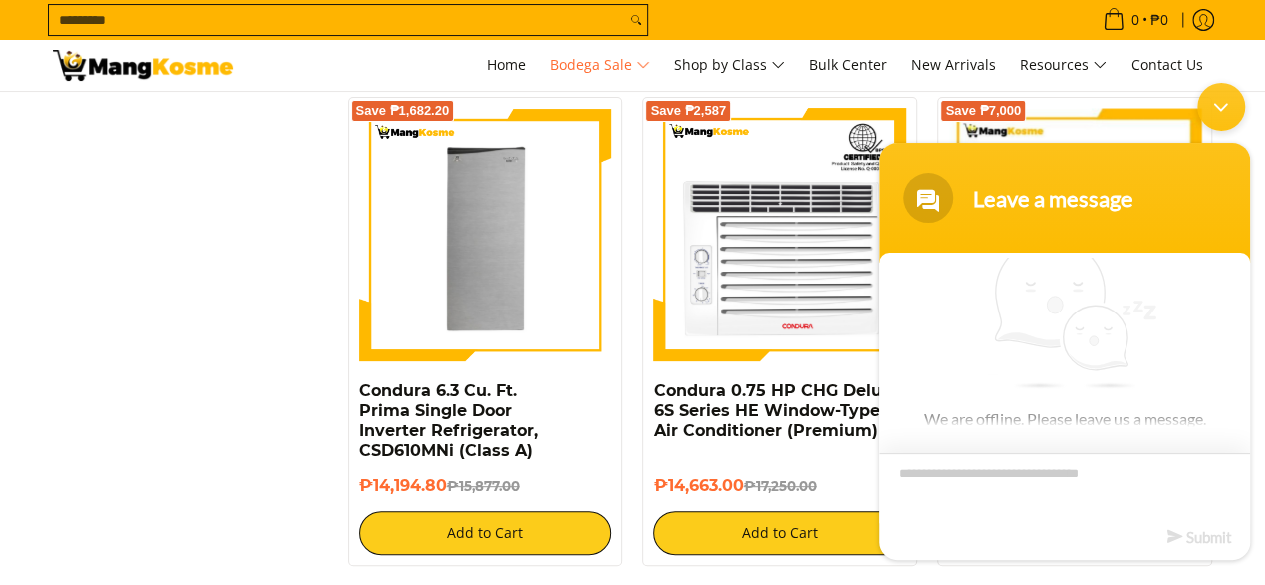scroll, scrollTop: 16, scrollLeft: 0, axis: vertical 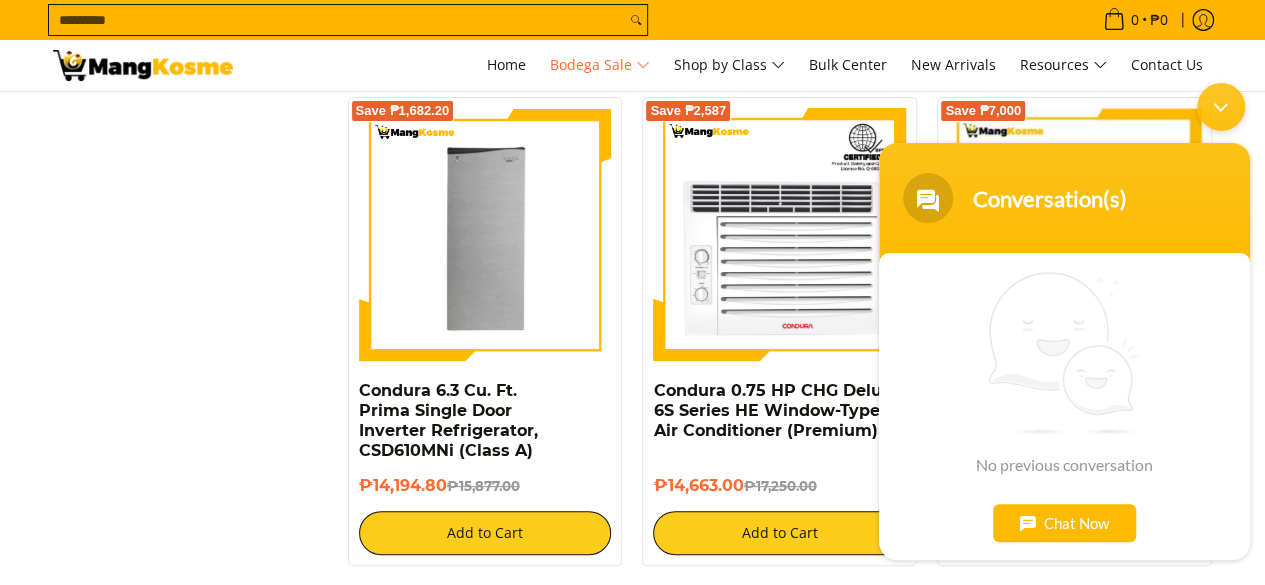 click on "Chat Now" at bounding box center [1064, 522] 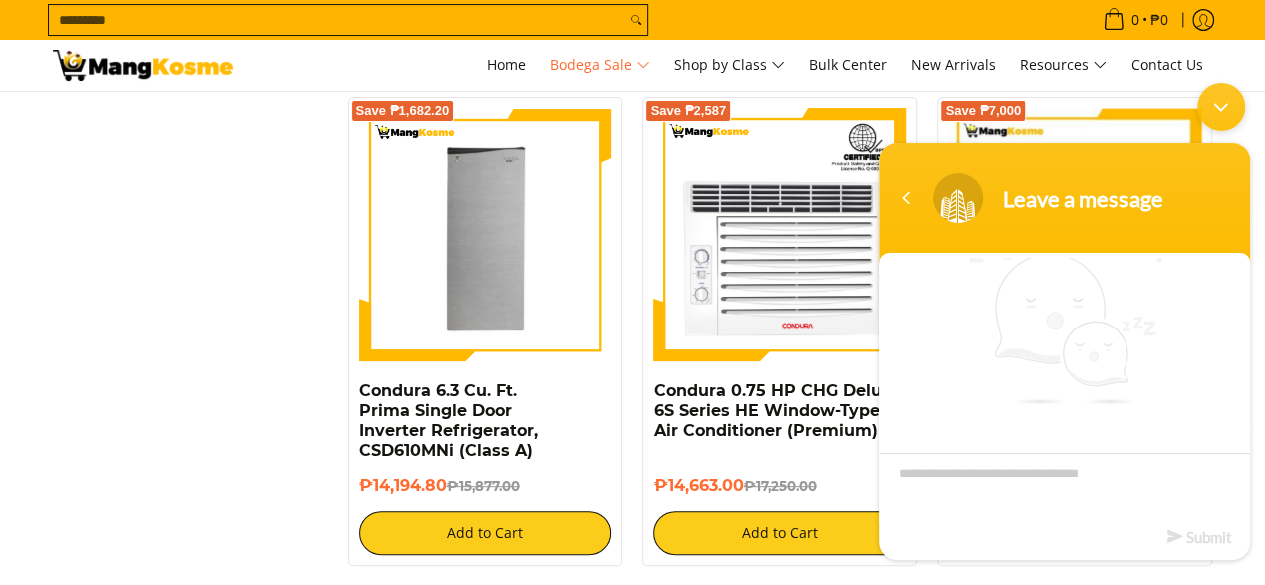click at bounding box center (1064, 487) 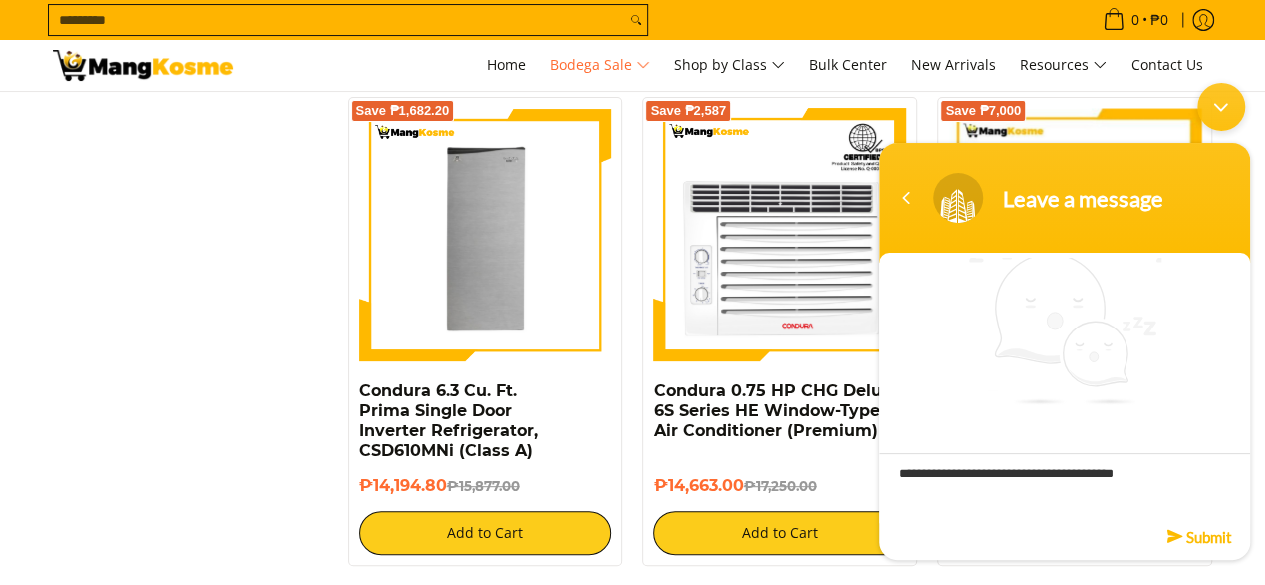 type on "**********" 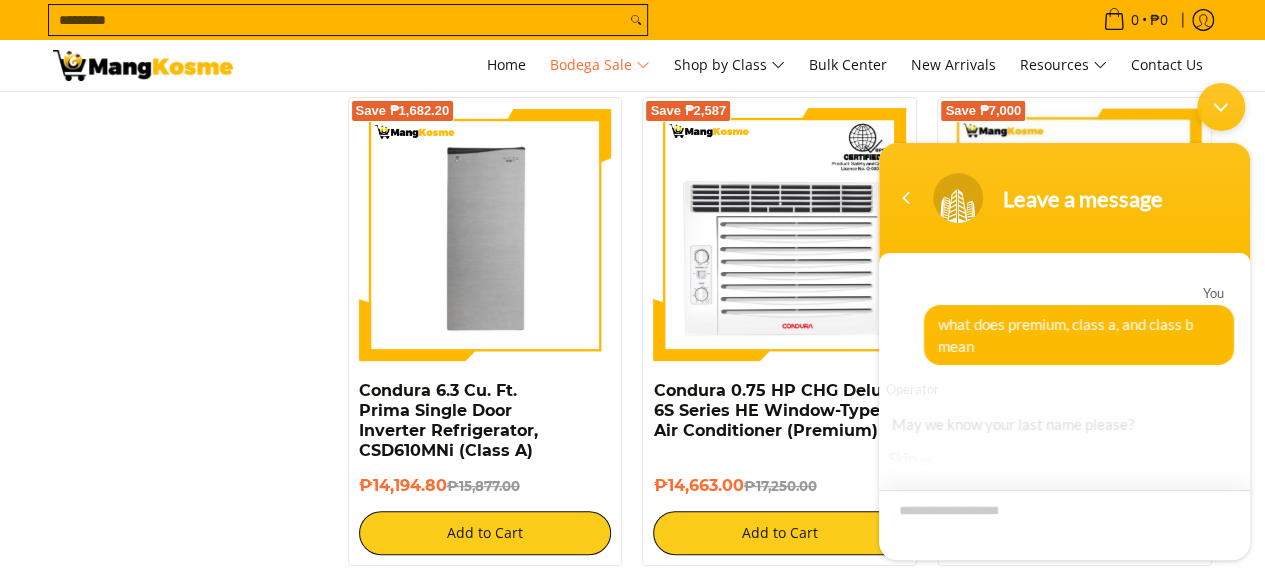 scroll, scrollTop: 9, scrollLeft: 0, axis: vertical 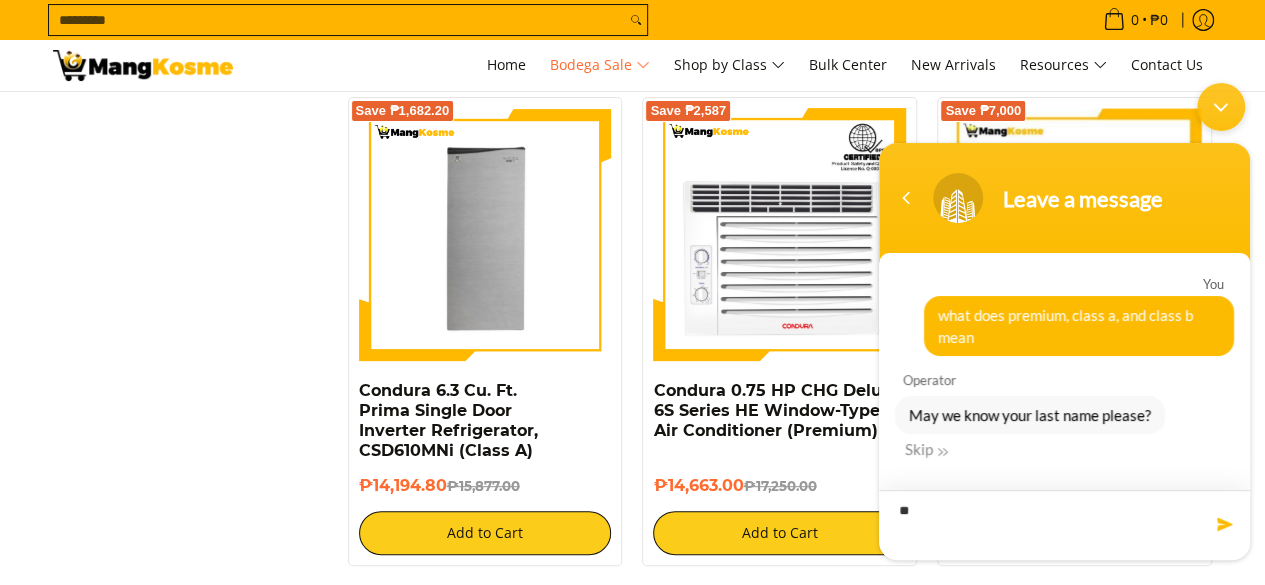 type on "***" 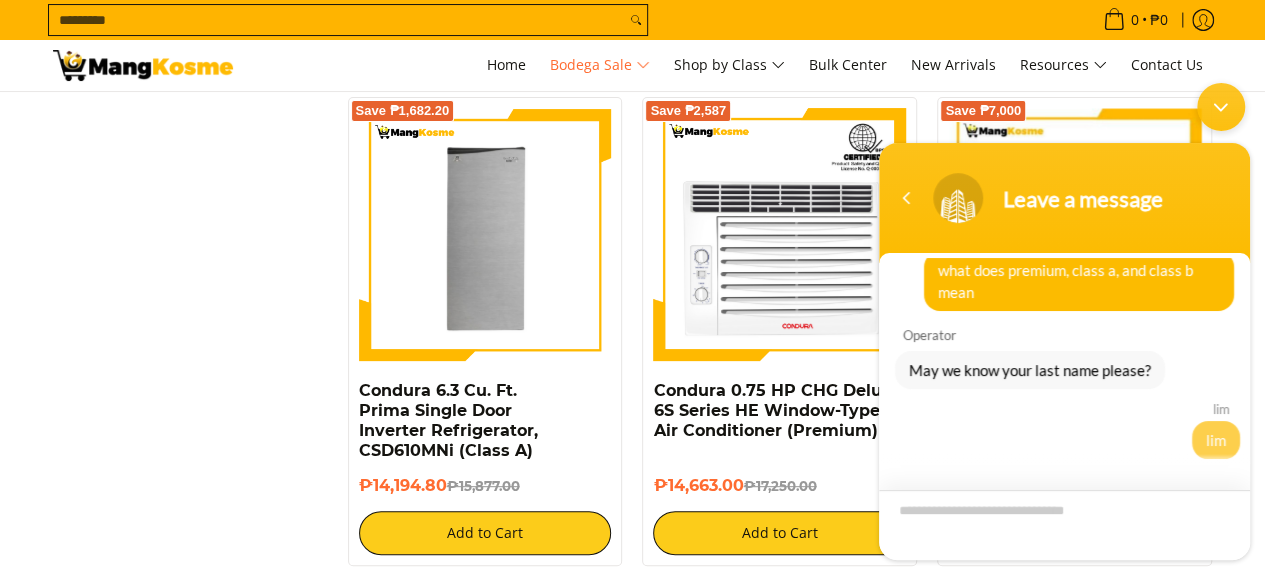 scroll, scrollTop: 156, scrollLeft: 0, axis: vertical 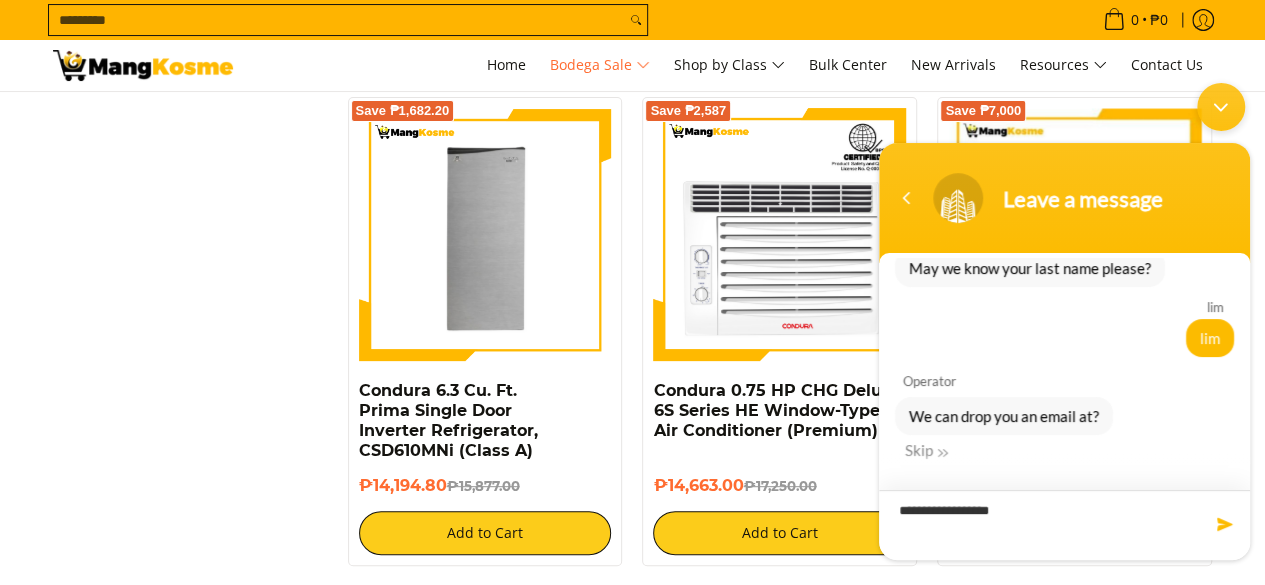 type on "**********" 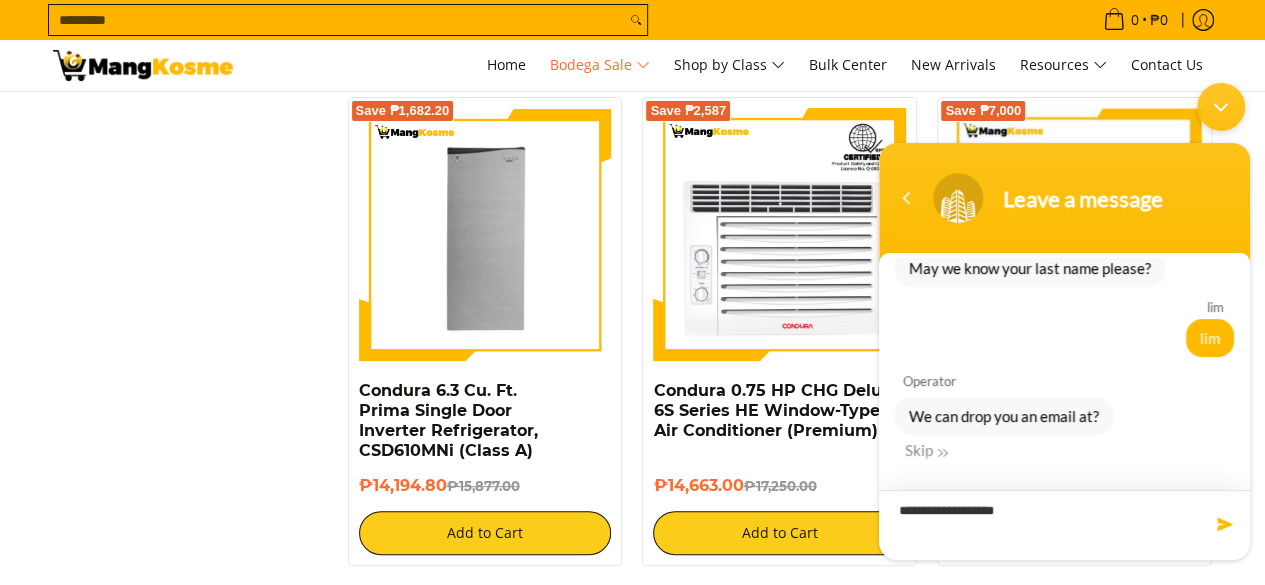 type 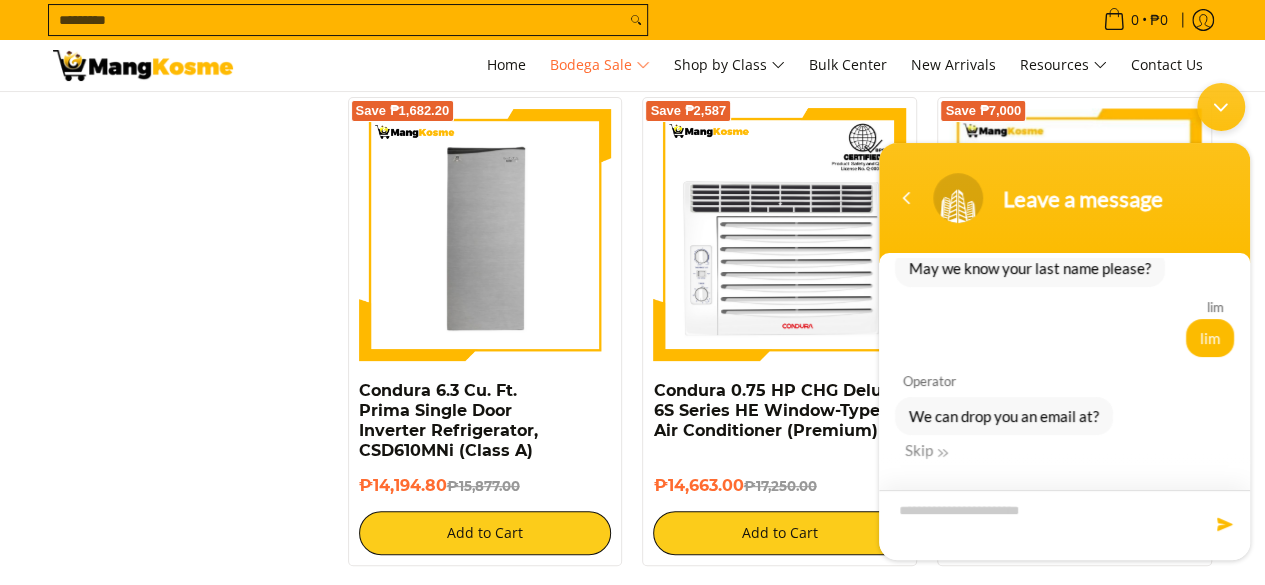 scroll, scrollTop: 201, scrollLeft: 0, axis: vertical 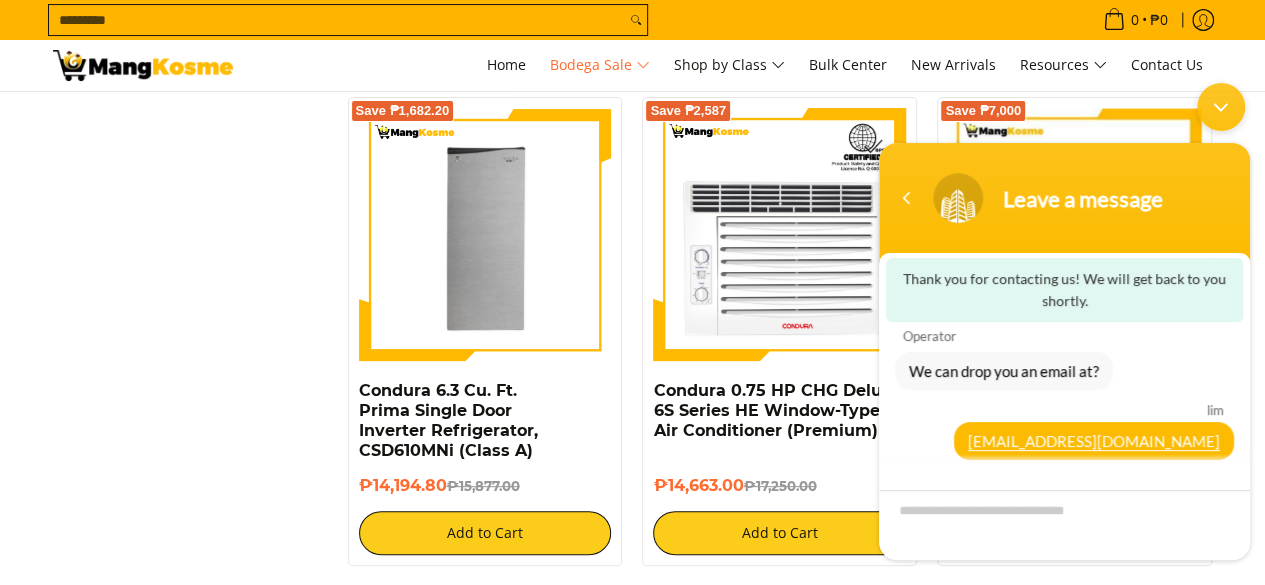 click on "**********" at bounding box center [633, -1304] 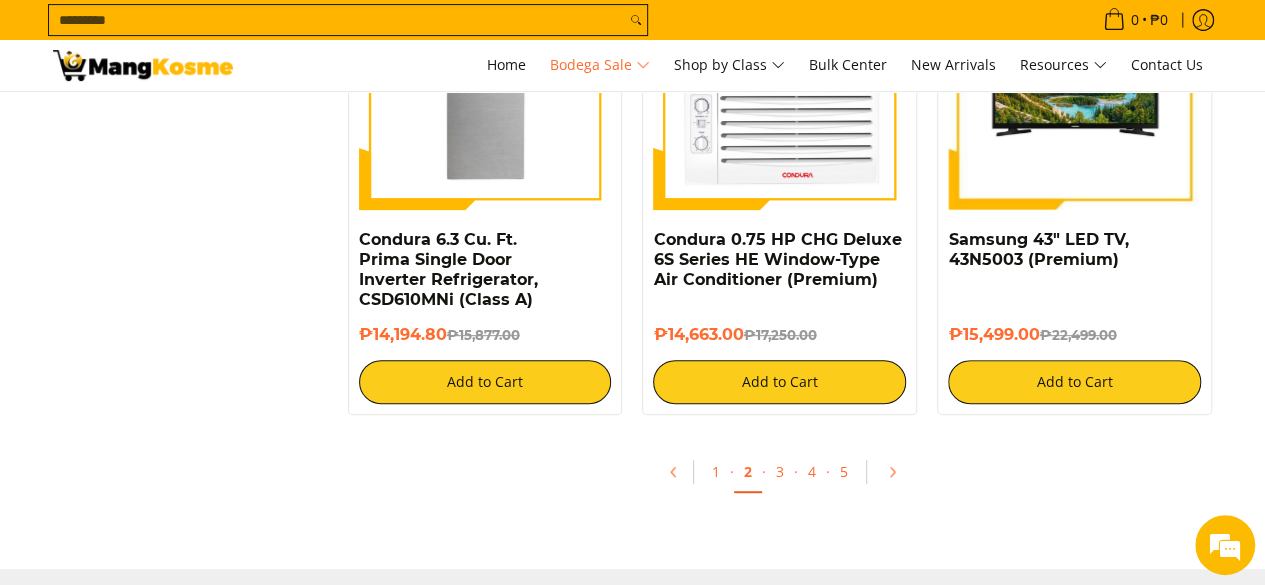 scroll, scrollTop: 4110, scrollLeft: 0, axis: vertical 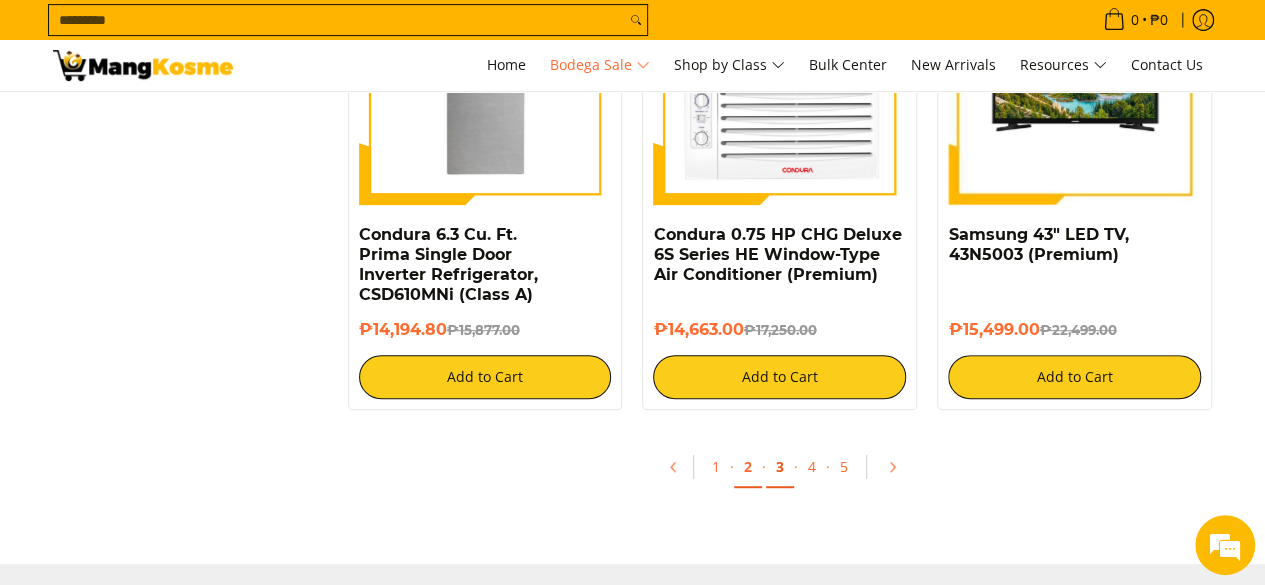 click on "3" at bounding box center [780, 467] 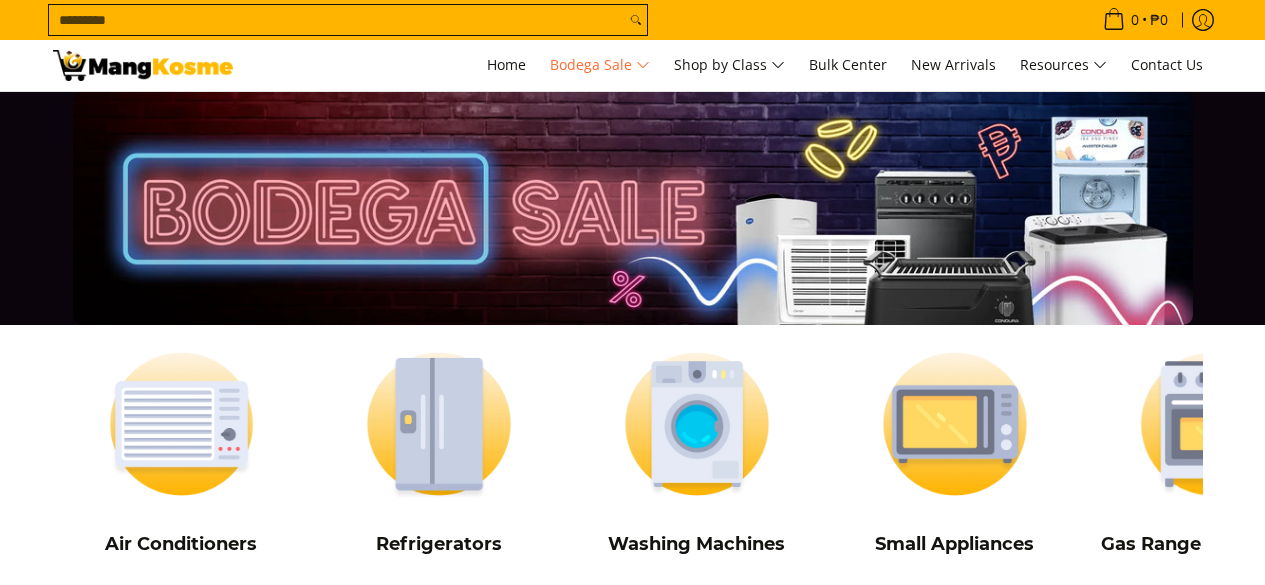 scroll, scrollTop: 141, scrollLeft: 0, axis: vertical 